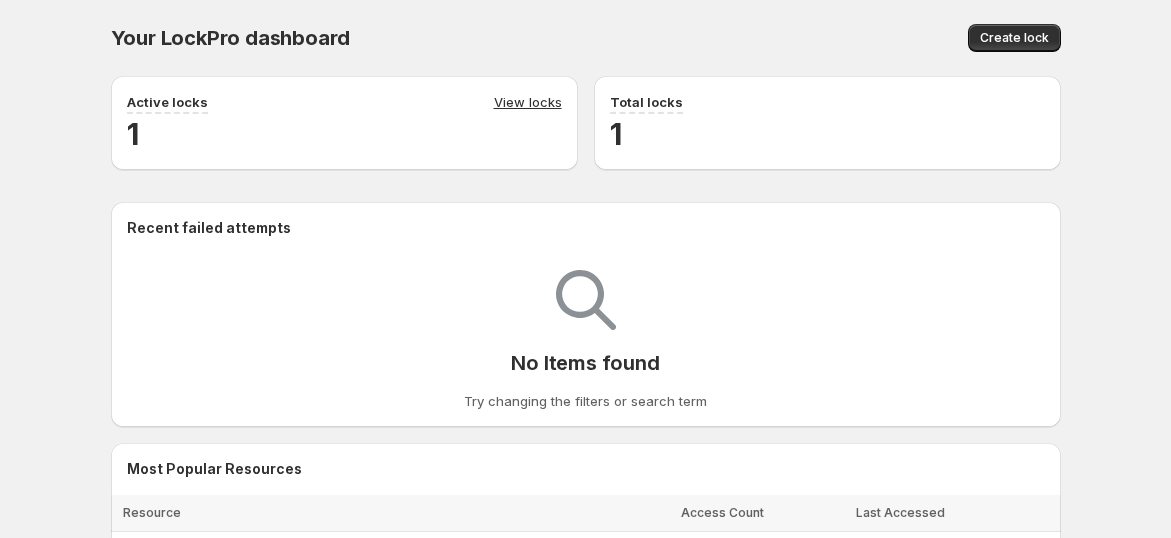 scroll, scrollTop: 0, scrollLeft: 0, axis: both 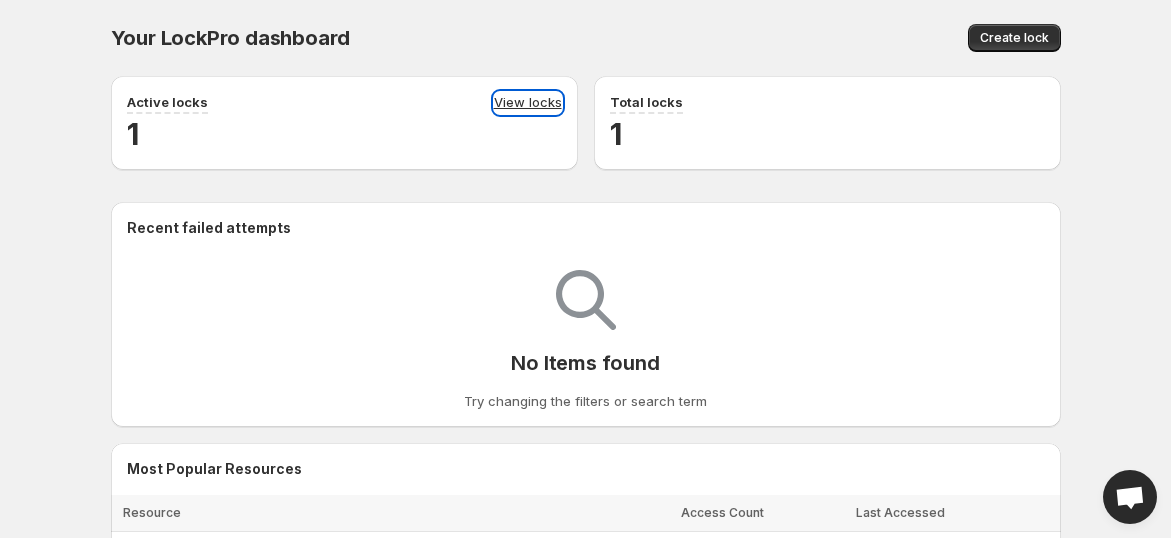 click on "View locks" at bounding box center (528, 103) 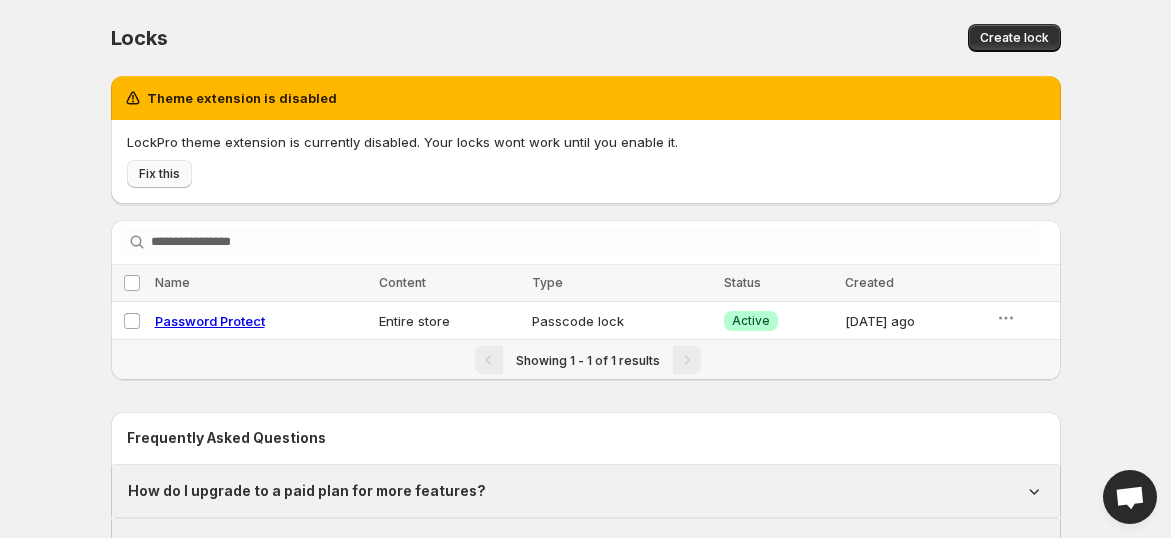 click on "Fix this" at bounding box center (159, 174) 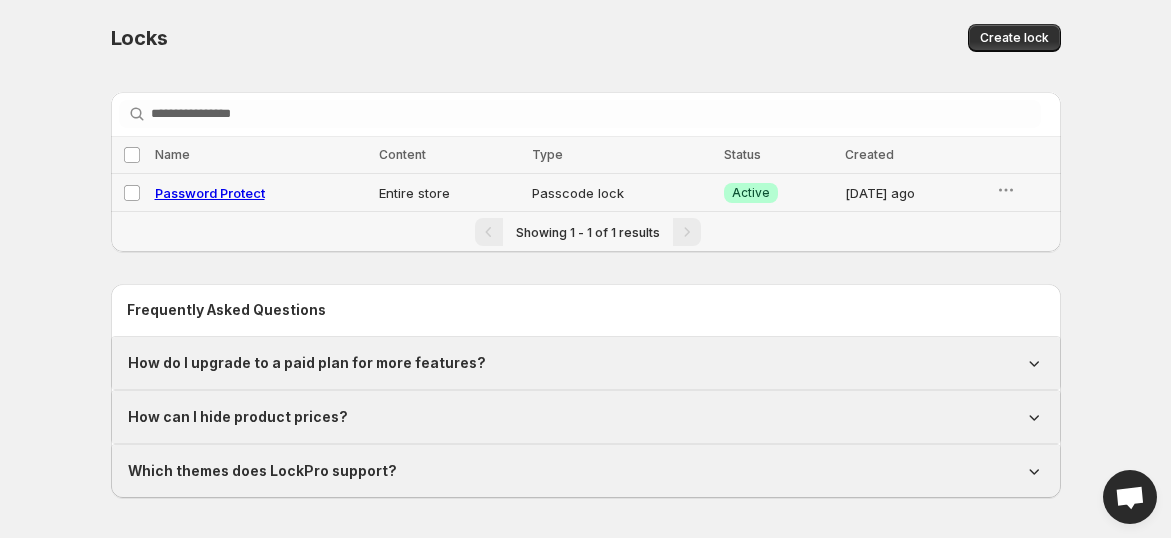 click on "Password Protect" at bounding box center [261, 193] 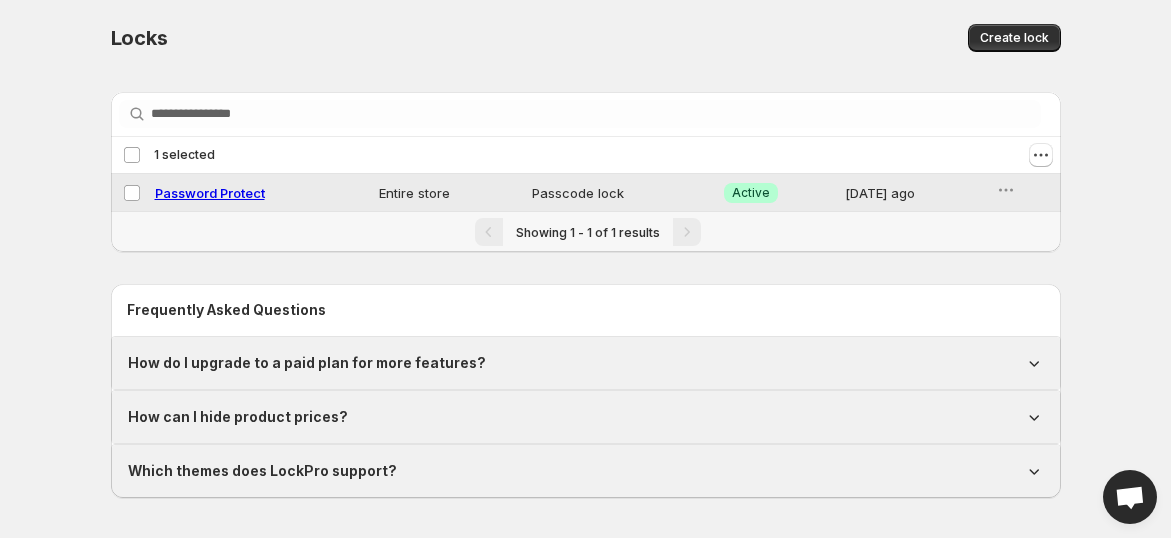 click on "Password Protect" at bounding box center (210, 193) 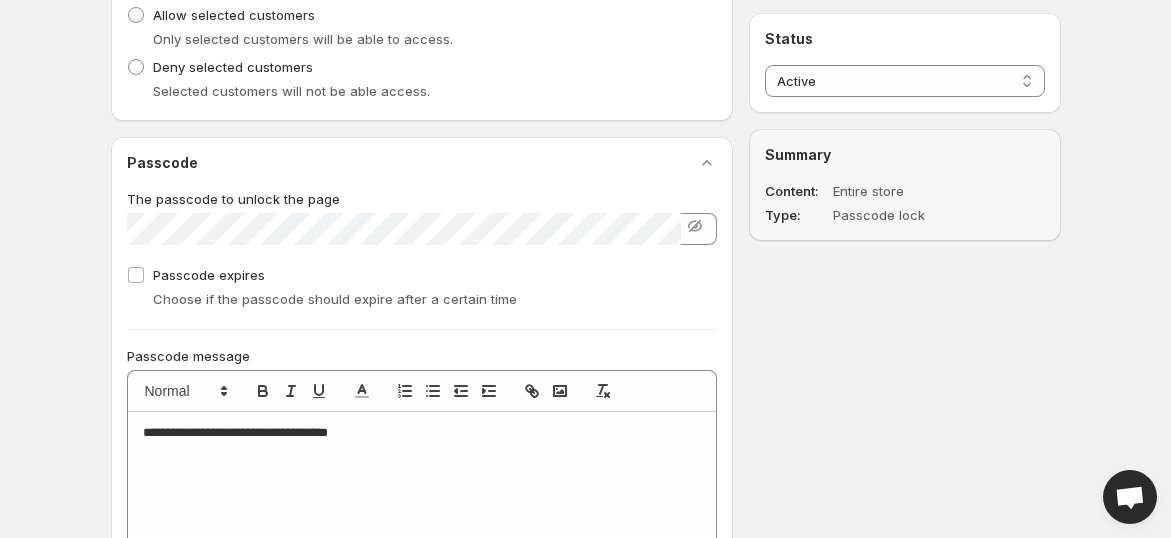 scroll, scrollTop: 925, scrollLeft: 0, axis: vertical 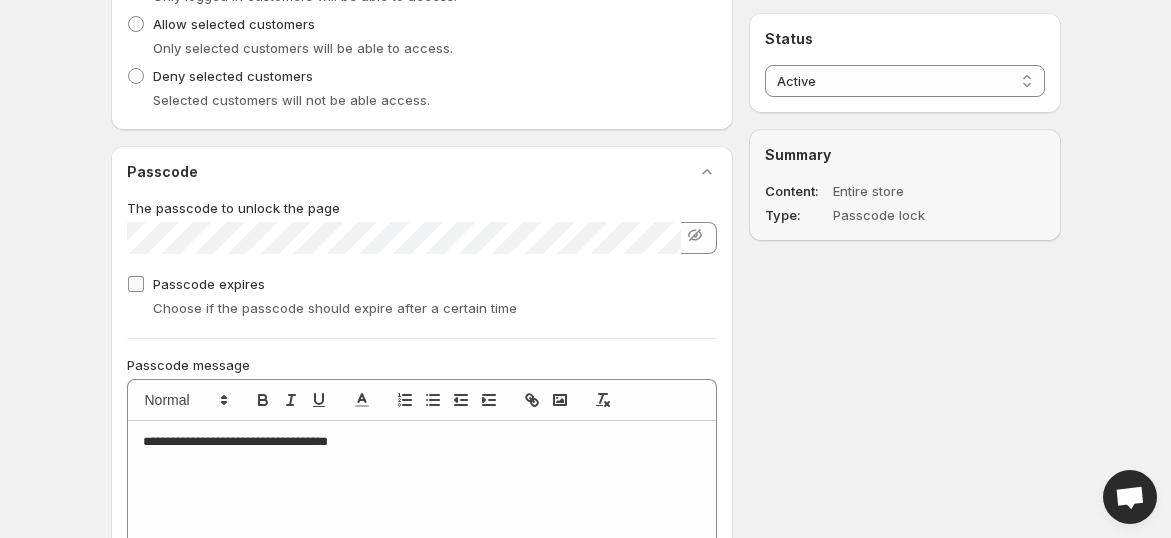 select on "*****" 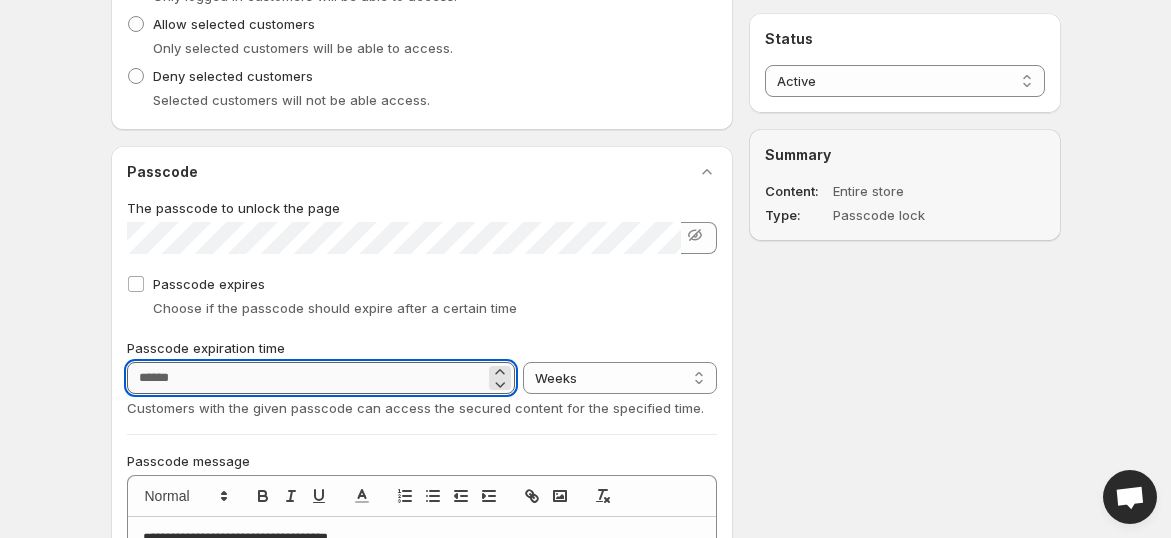 click on "Passcode expiry in" at bounding box center (306, 378) 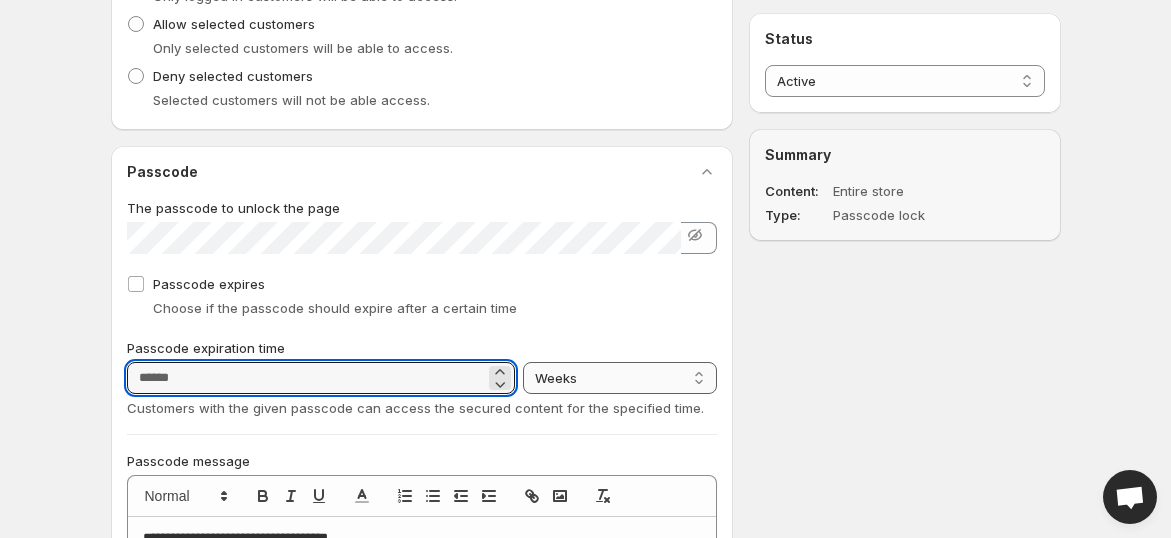 type on "*" 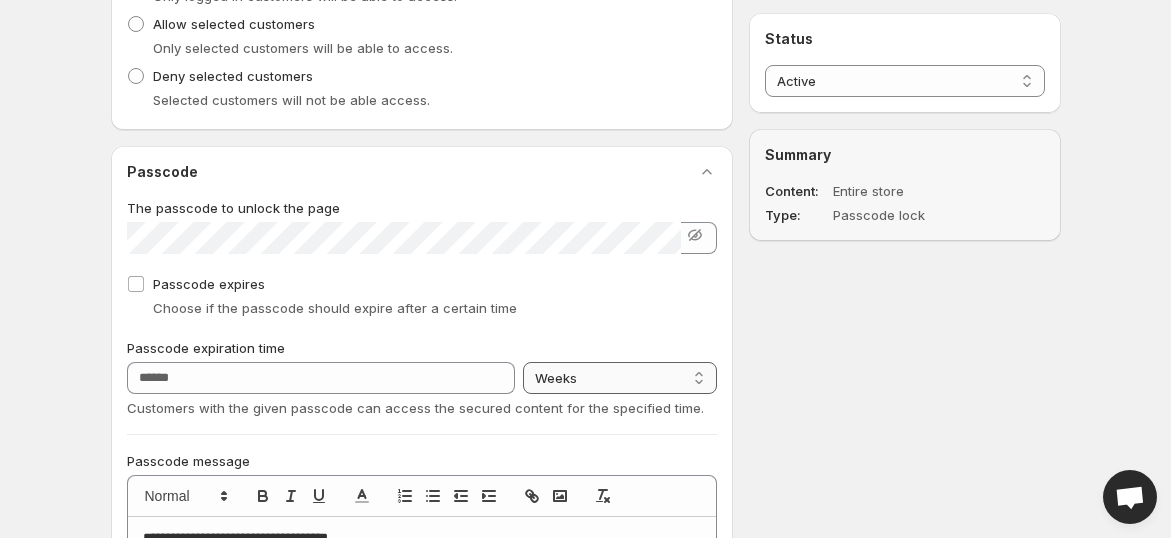 select on "****" 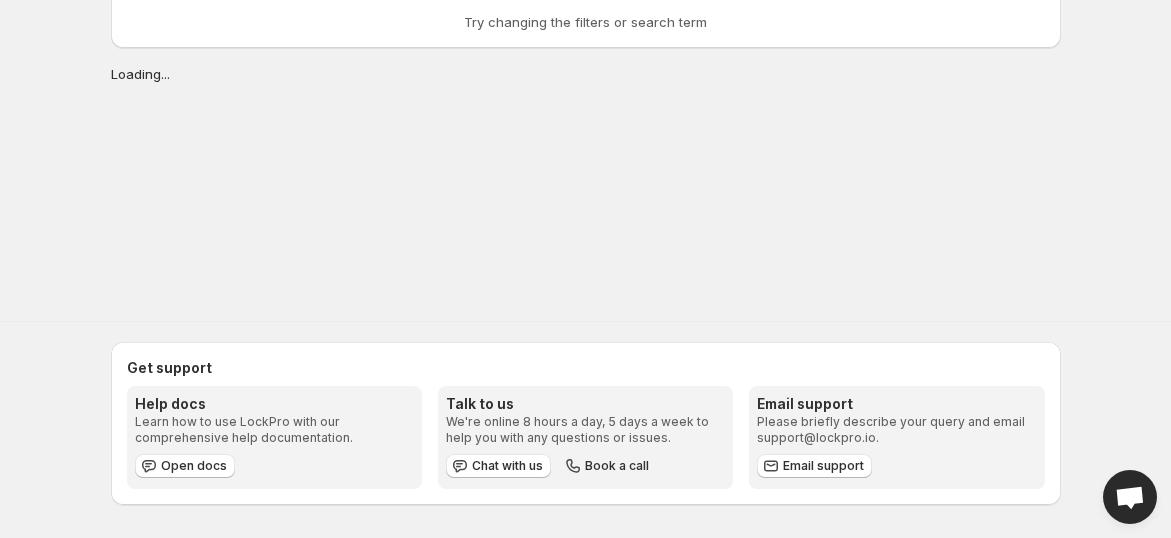scroll, scrollTop: 0, scrollLeft: 0, axis: both 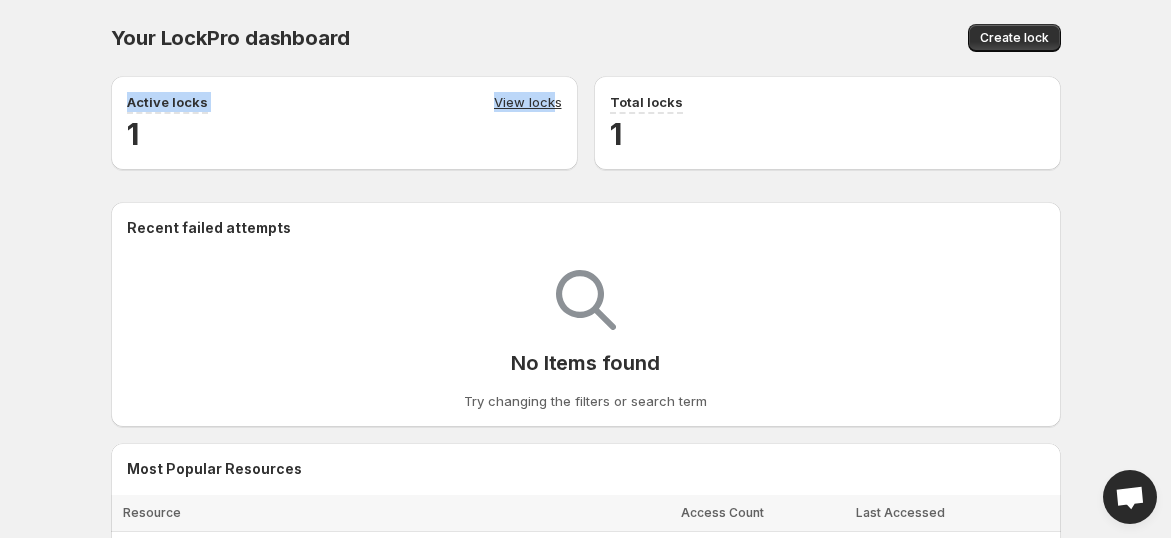 click on "Your LockPro dashboard. This page is ready Your LockPro dashboard Create lock Active locks View locks 1 Total locks 1 Recent failed attempts No Items found Try changing the filters or search term Most Popular Resources Resource Access Count Last Accessed Select all 29 Items 0 selected Resource Access Count Last Accessed  ↗ 43 about 23 hours  ↗ 10 about 23 hours  ↗ 7 about 23 hours Products: oppo-a58-4g-mobile-all-parts  ↗ 6 about 24 hours Collections: all  ↗ 6 1 day  ↗ 4 about 24 hours Products: vivo-s1-mobile-all-parts  ↗ 4 about 23 hours  ↗ 4 about 24 hours  ↗ 4 1 day Products: realme-8-pro-4g-mobile-all-parts  ↗ 4 about 23 hours  ↗ 2 about 24 hours  ↗ 2 about 24 hours  ↗ 2 1 day Products: vivo-y12-mobile-all-parts  ↗ 2 about 24 hours  ↗ 2 about 24 hours  ↗ 2 about 24 hours  ↗ 2 about 24 hours  ↗ 2 about 23 hours  ↗ 2 about 24 hours  ↗ 2 about 24 hours  ↗ 2 about 24 hours  ↗ 1 about 24 hours  ↗ 1 about 24 hours  ↗ 1 about 24 hours  ↗ 1 about 23 hours  ↗ 1" at bounding box center (586, 762) 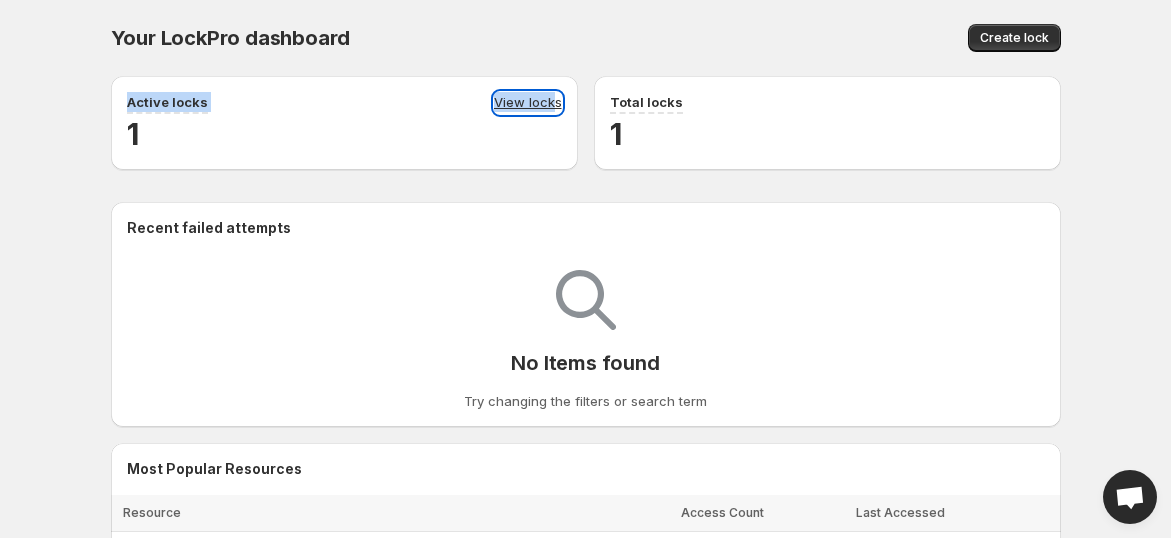 click on "View locks" at bounding box center [528, 103] 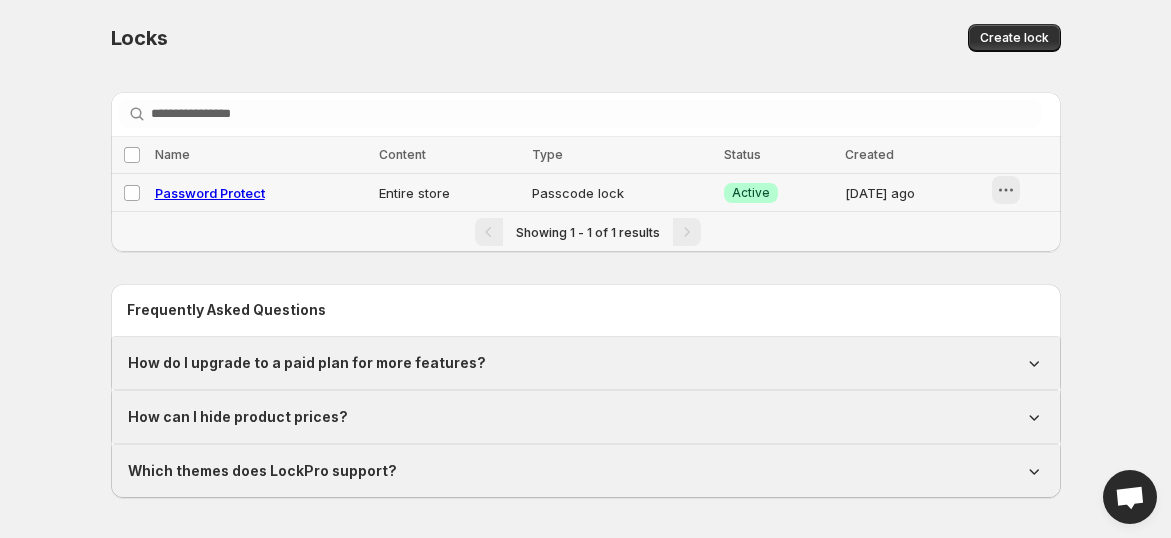 click at bounding box center [1006, 190] 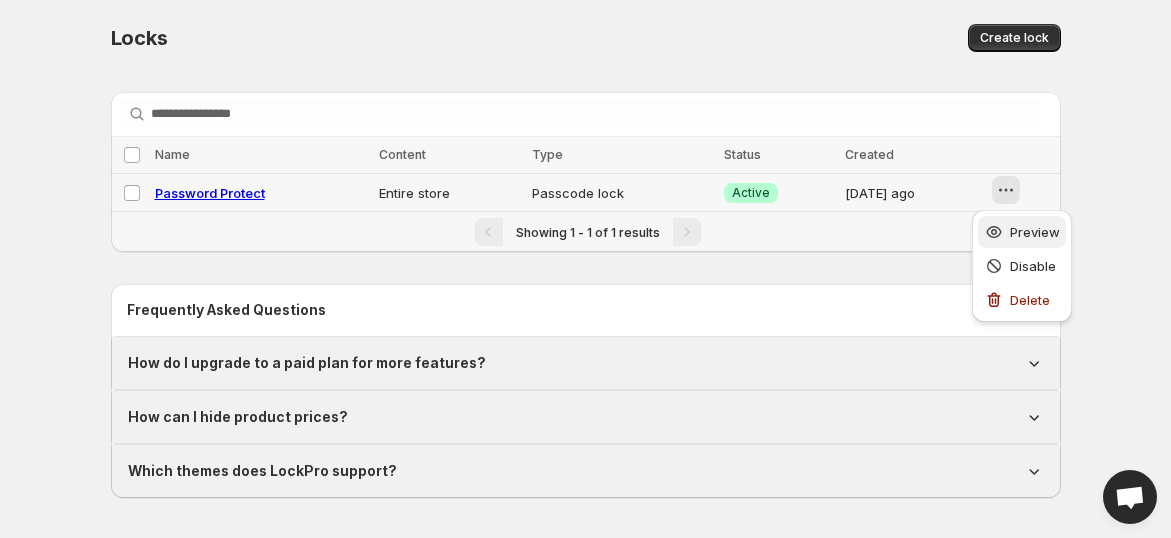 click on "Preview" at bounding box center [1035, 232] 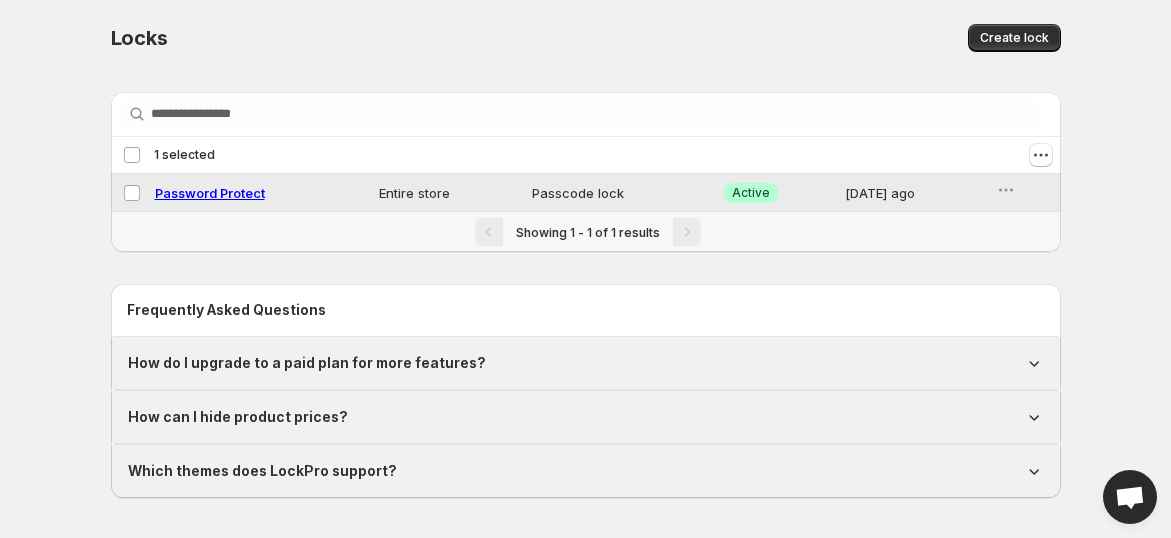 click on "Password Protect" at bounding box center [210, 193] 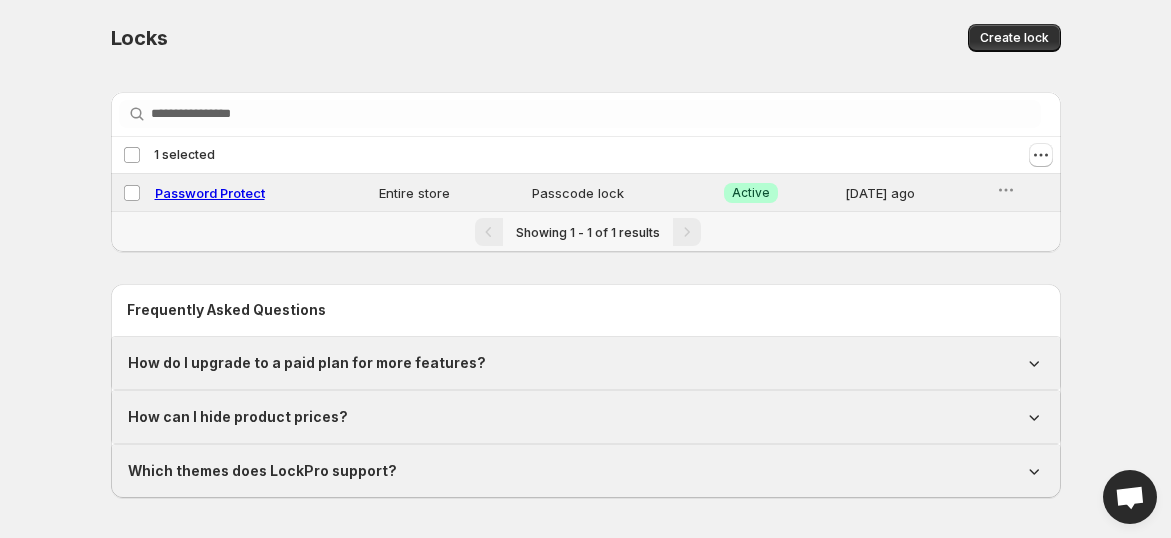 select on "****" 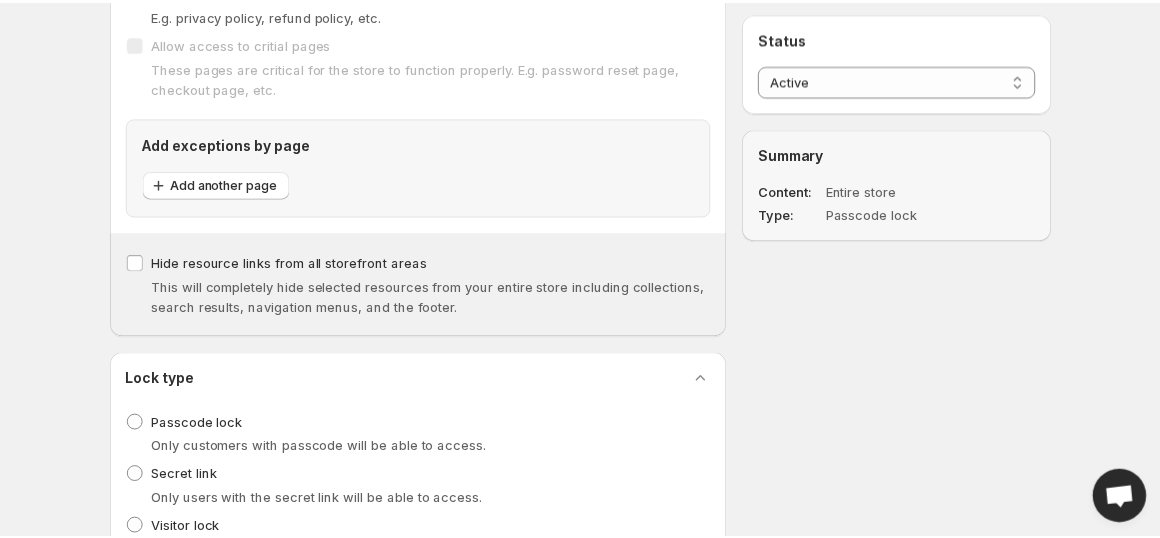 scroll, scrollTop: 0, scrollLeft: 0, axis: both 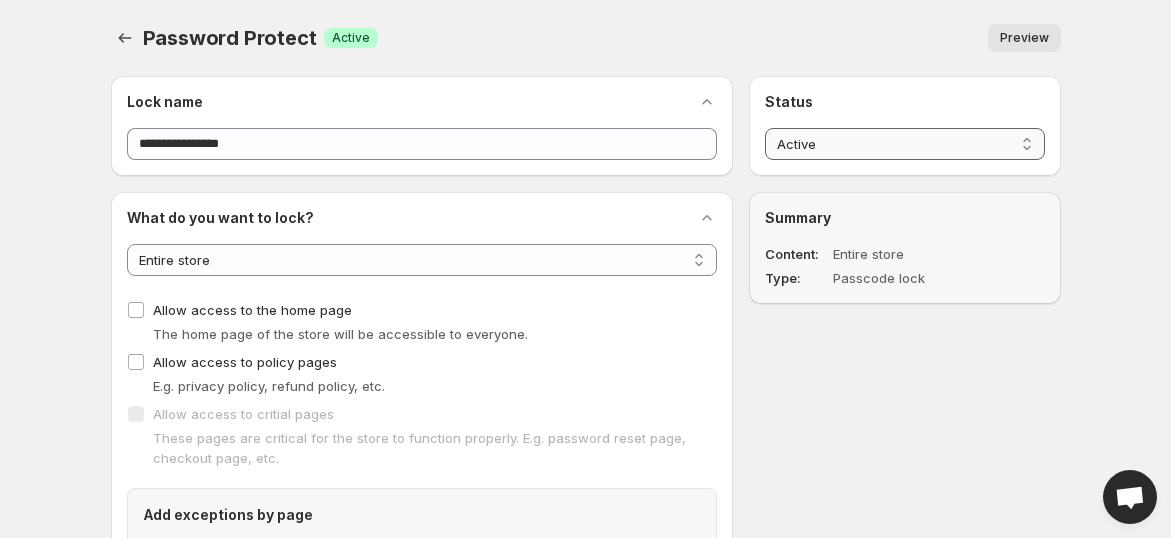 click on "**********" at bounding box center [904, 144] 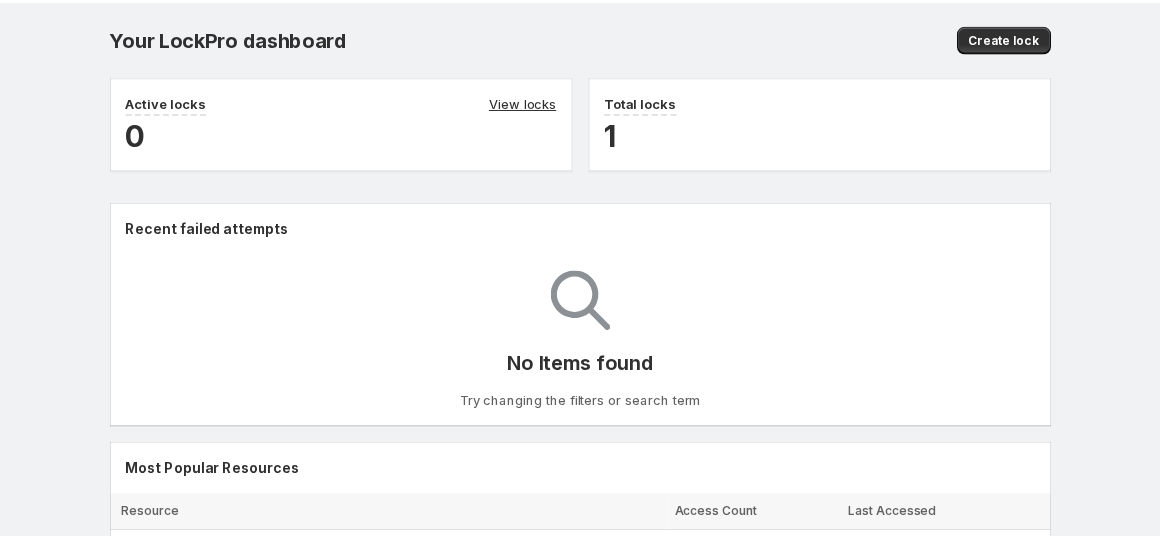 scroll, scrollTop: 0, scrollLeft: 0, axis: both 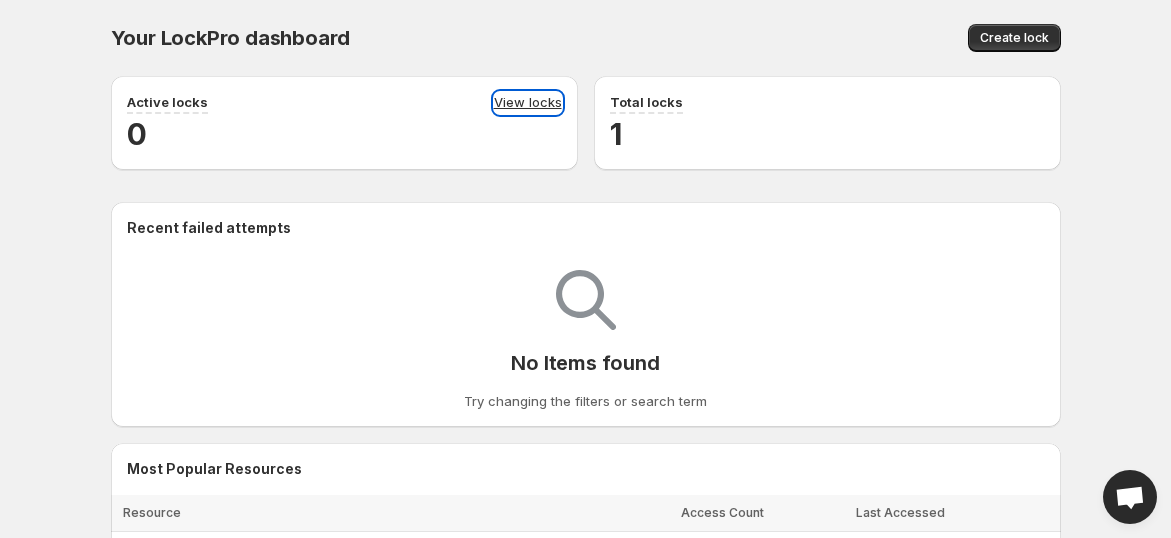 click on "View locks" at bounding box center (528, 103) 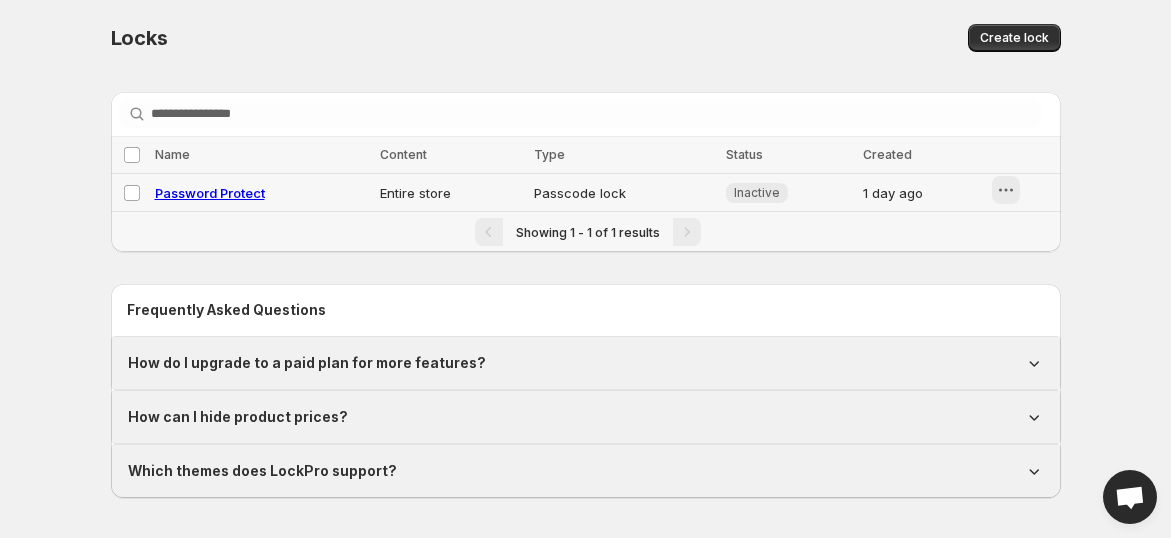 click 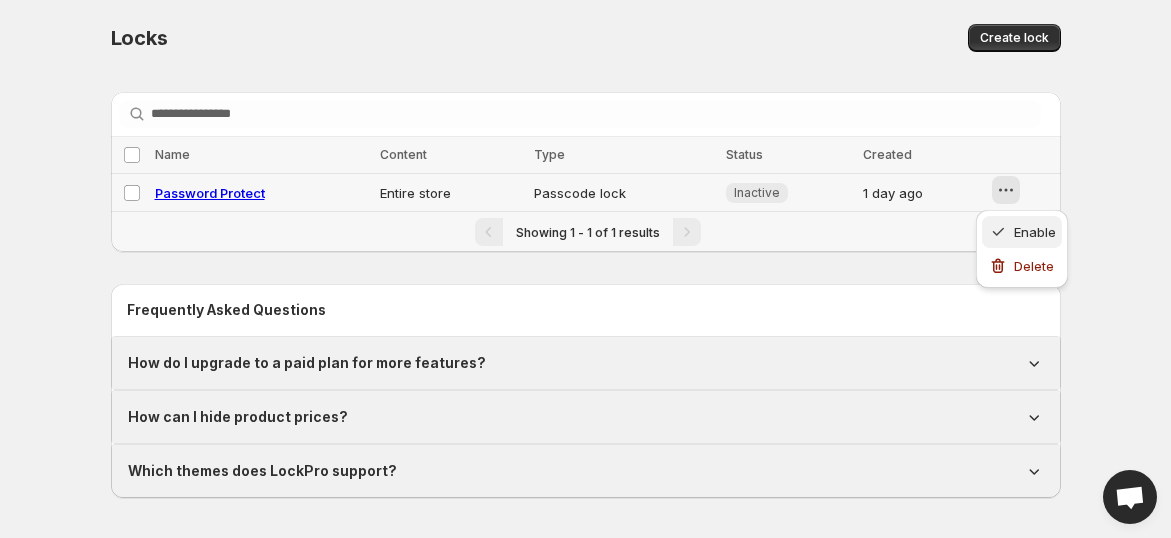 click on "Enable" at bounding box center [1022, 232] 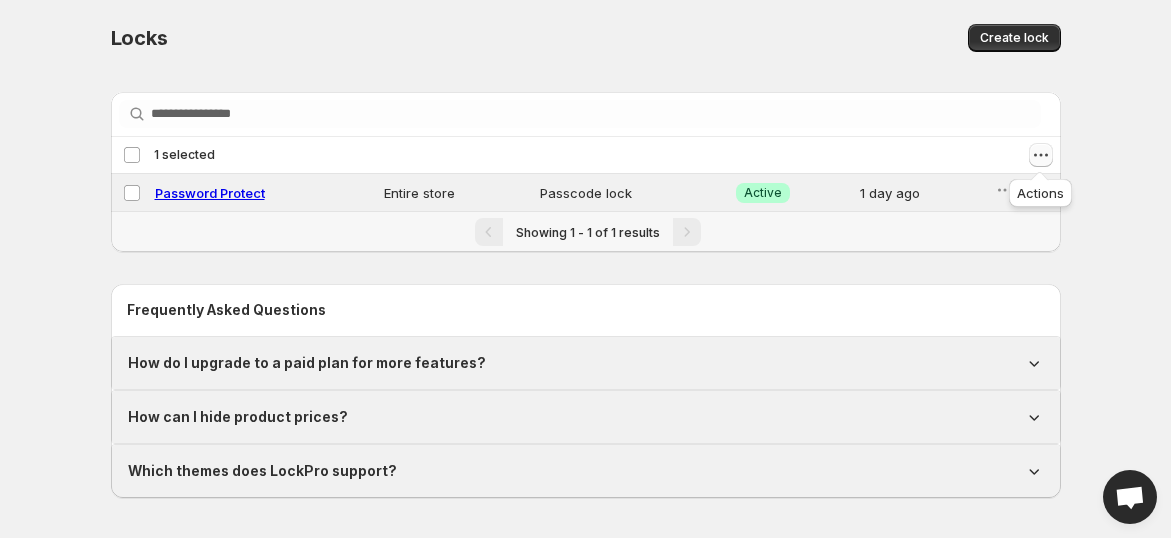 click 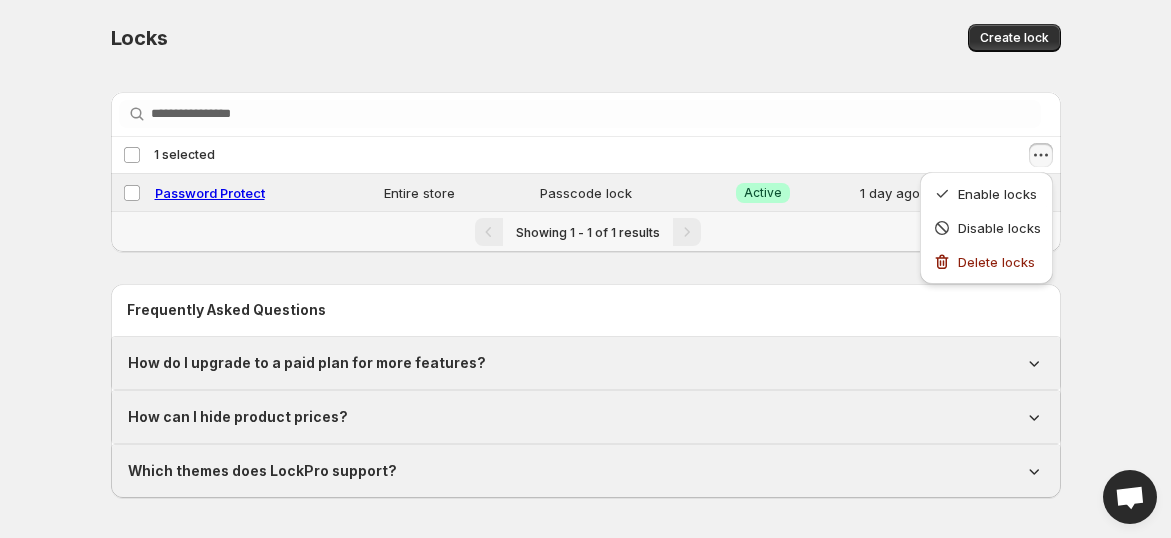 click on "Create lock" at bounding box center [818, 38] 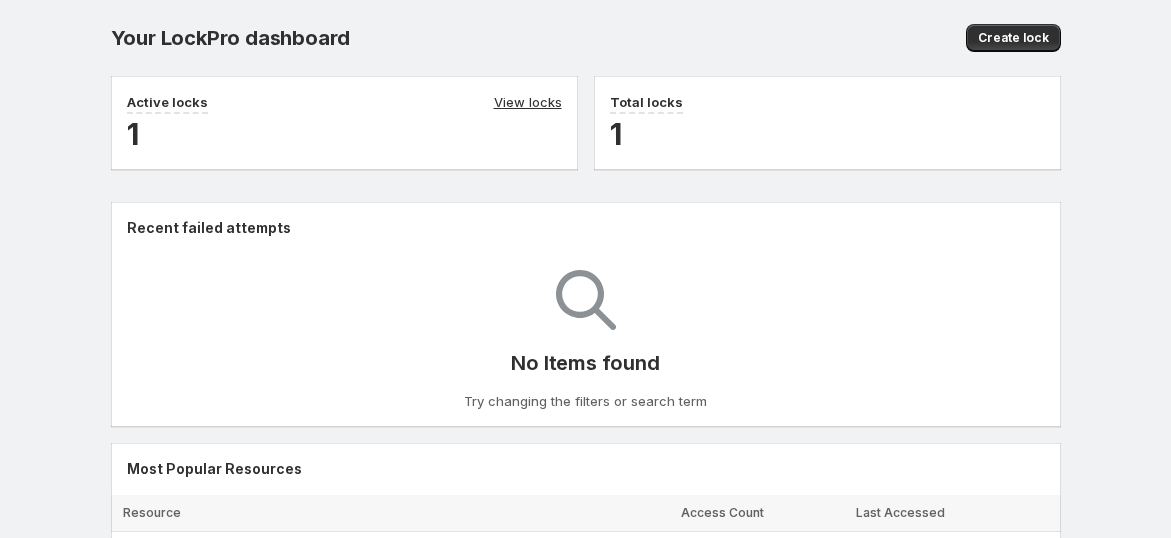 scroll, scrollTop: 0, scrollLeft: 0, axis: both 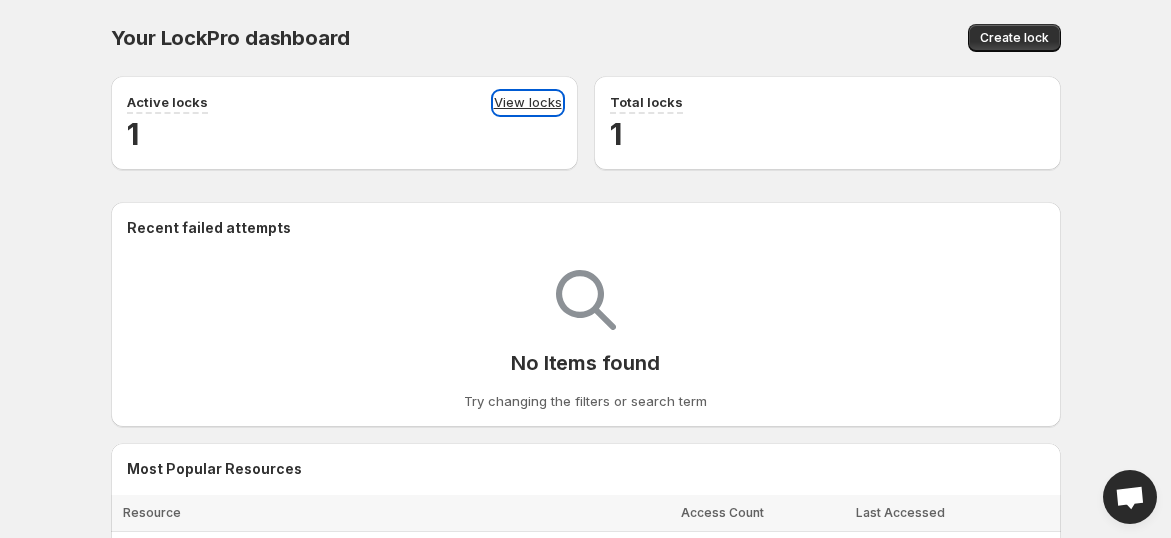 click on "View locks" at bounding box center [528, 103] 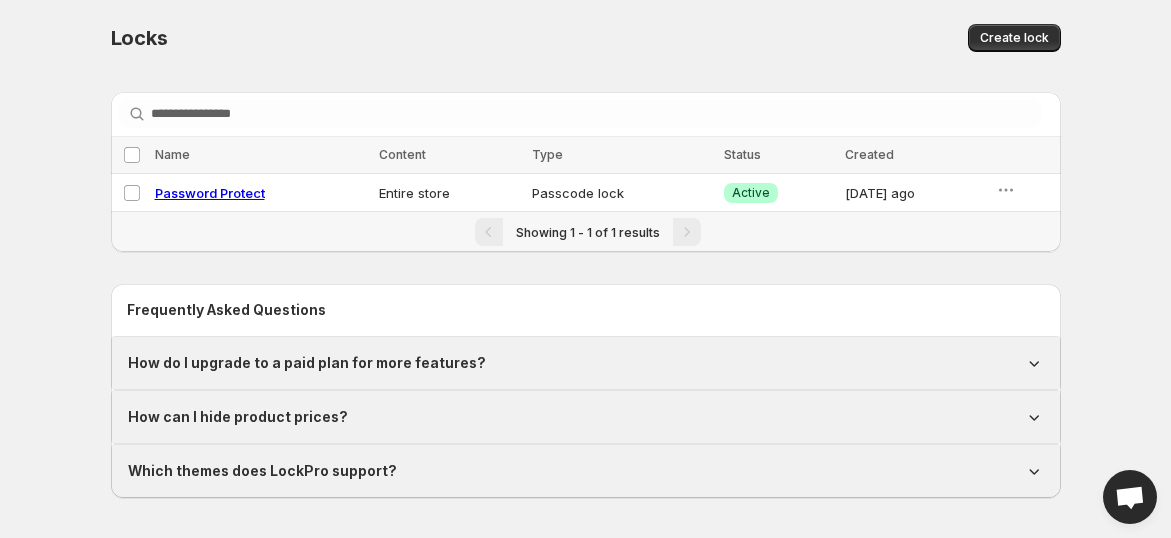 click on "Create lock" at bounding box center (818, 38) 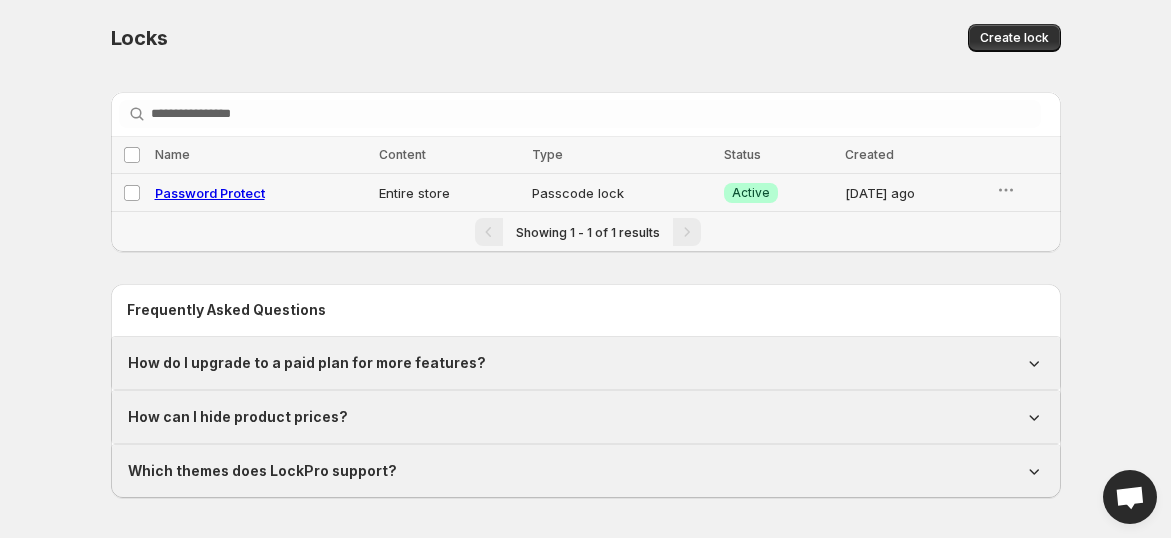 click on "Password Protect" at bounding box center [210, 193] 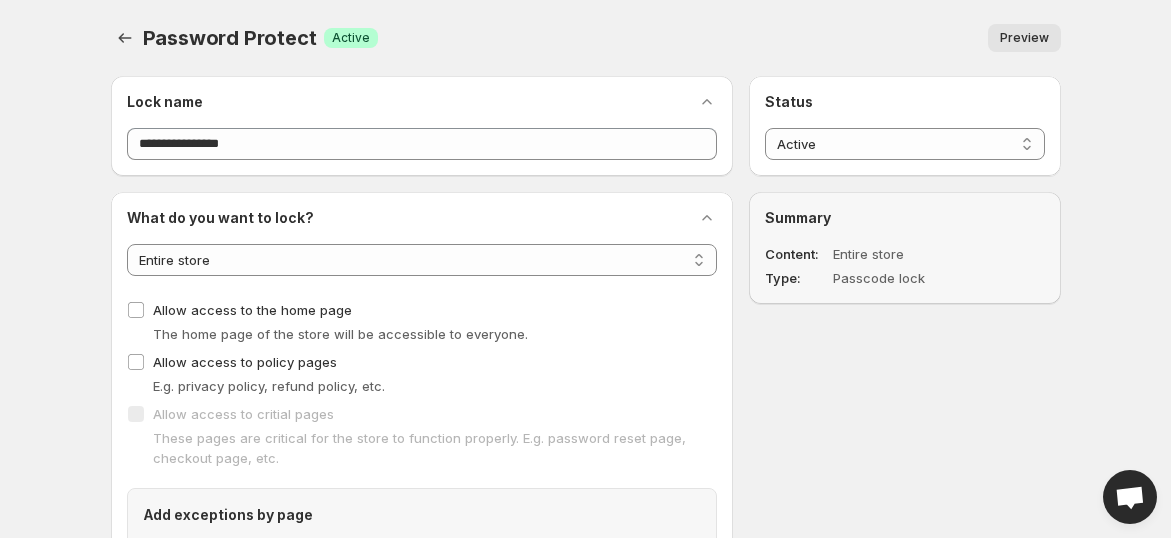 click on "**********" at bounding box center (578, 988) 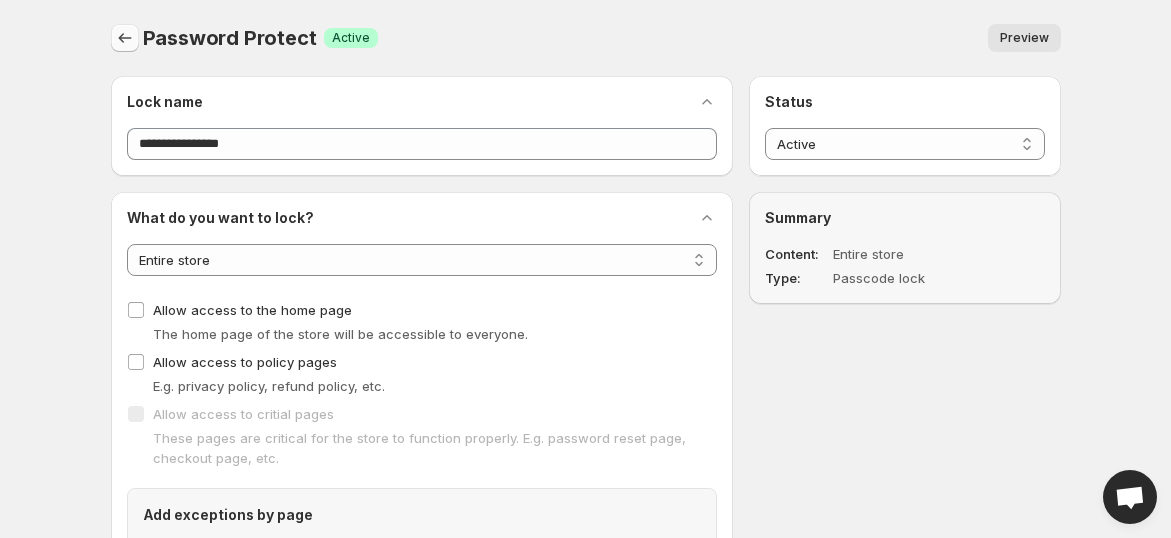 click 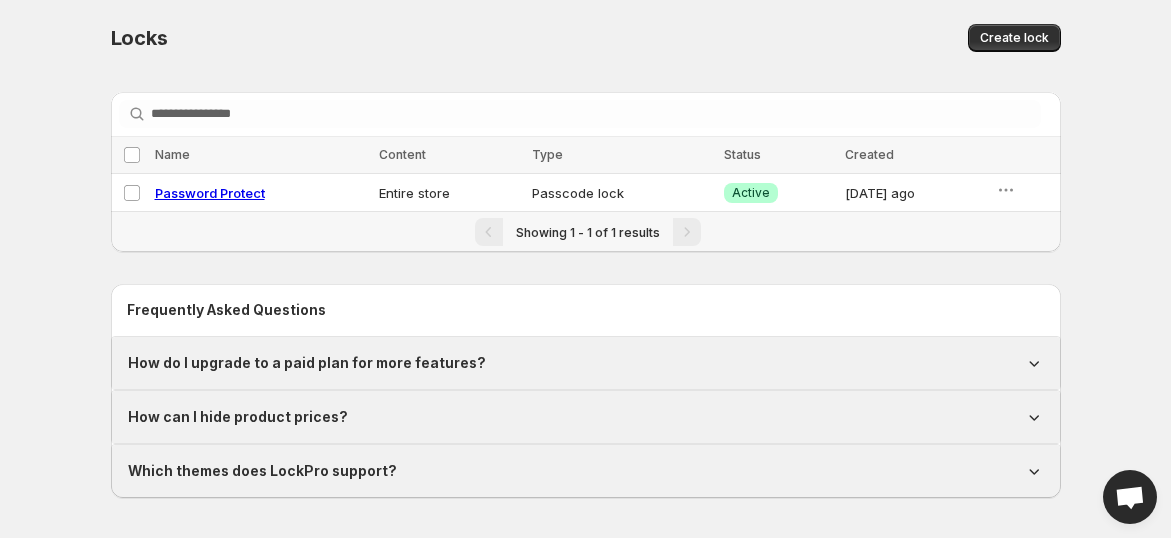 click on "Create lock" at bounding box center (818, 38) 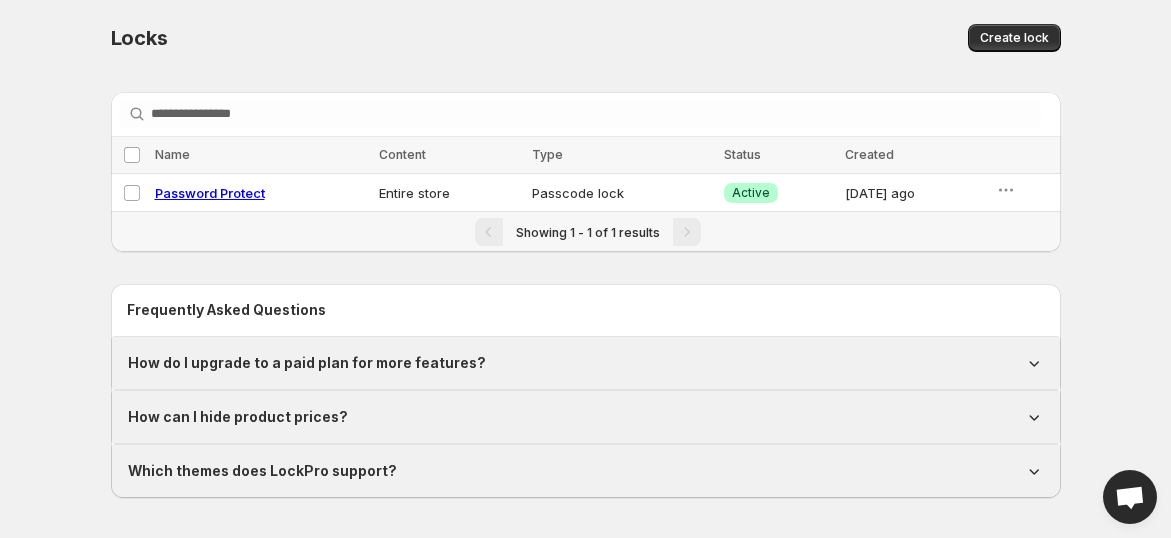 click on "Locks. This page is ready Locks Create lock" at bounding box center [586, 38] 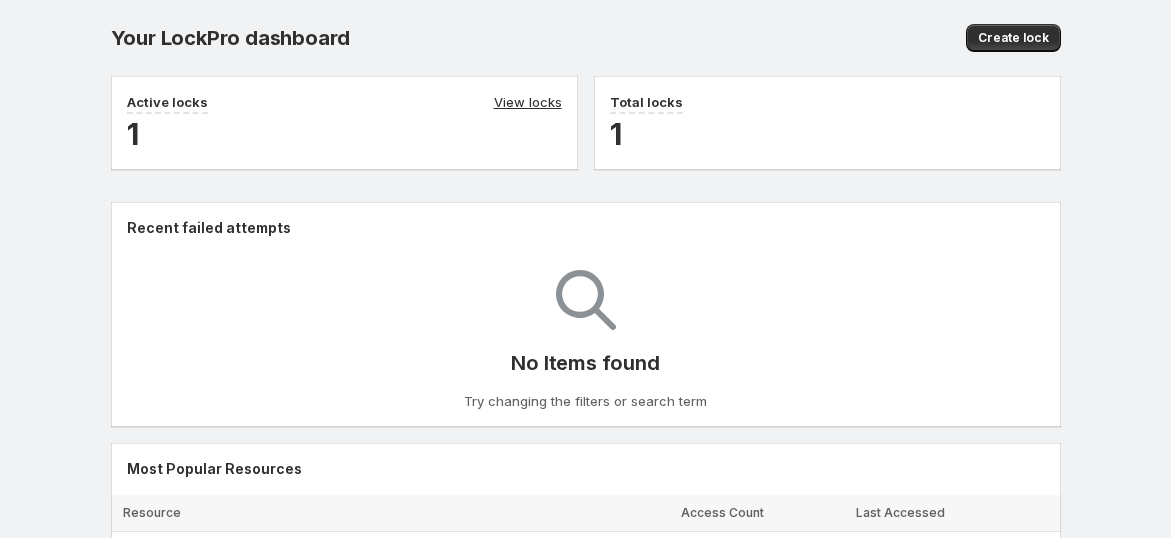scroll, scrollTop: 0, scrollLeft: 0, axis: both 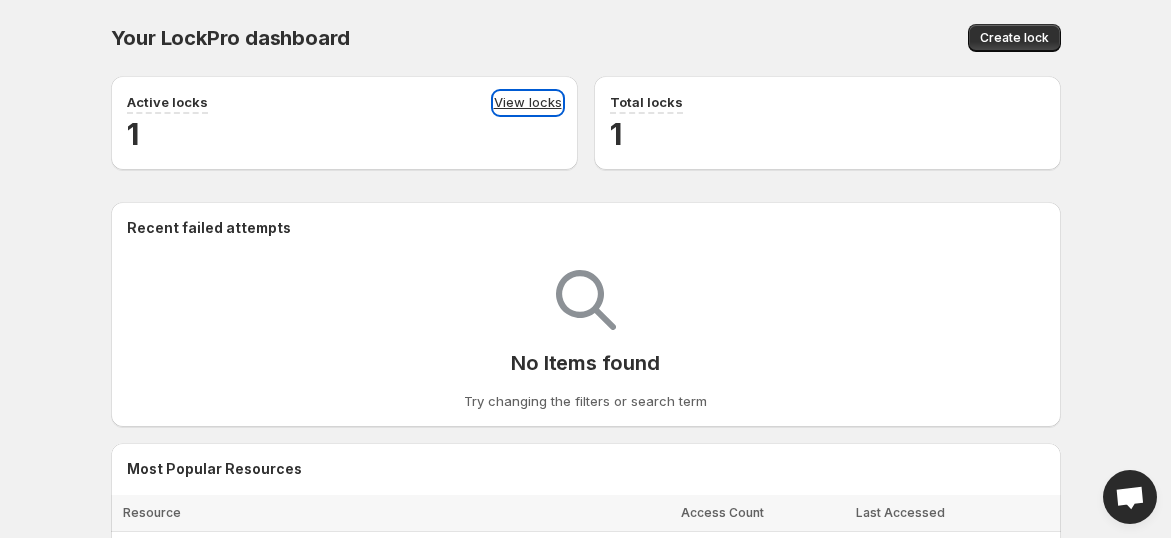 click on "View locks" at bounding box center (528, 103) 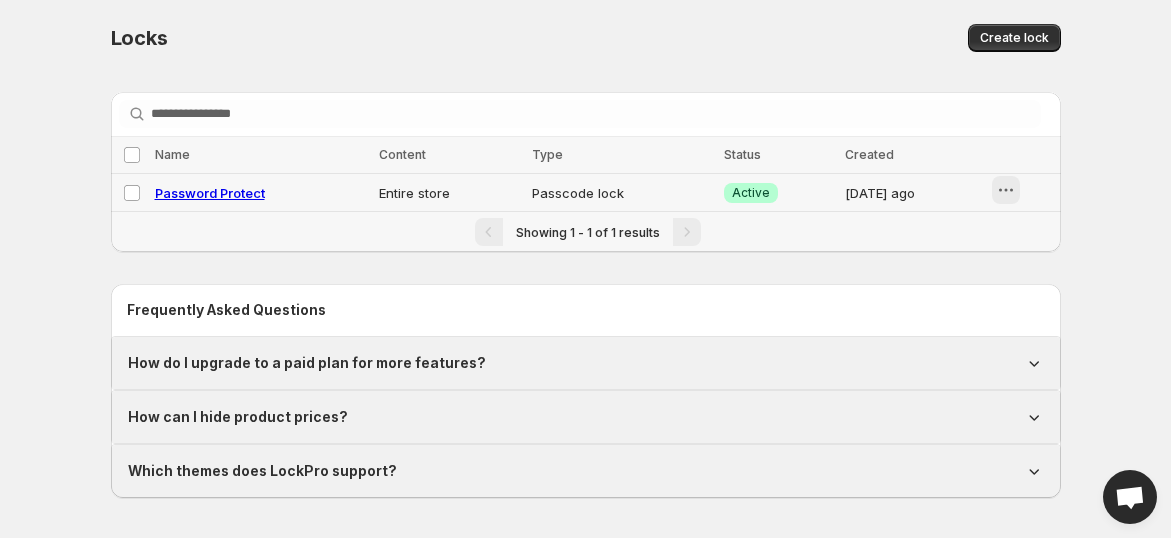 click at bounding box center (1006, 190) 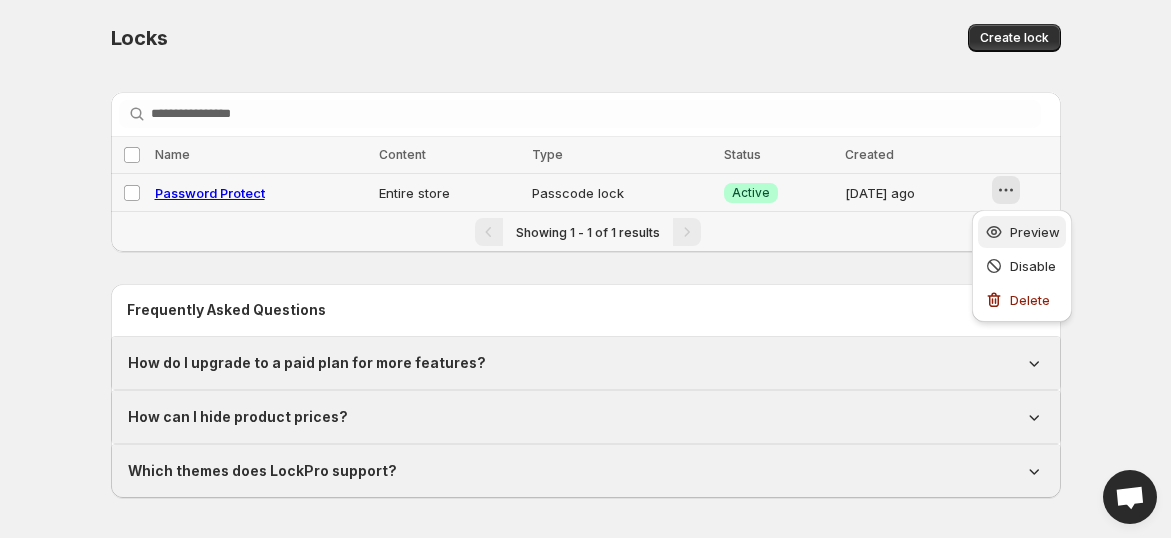 click on "Preview" at bounding box center (1035, 232) 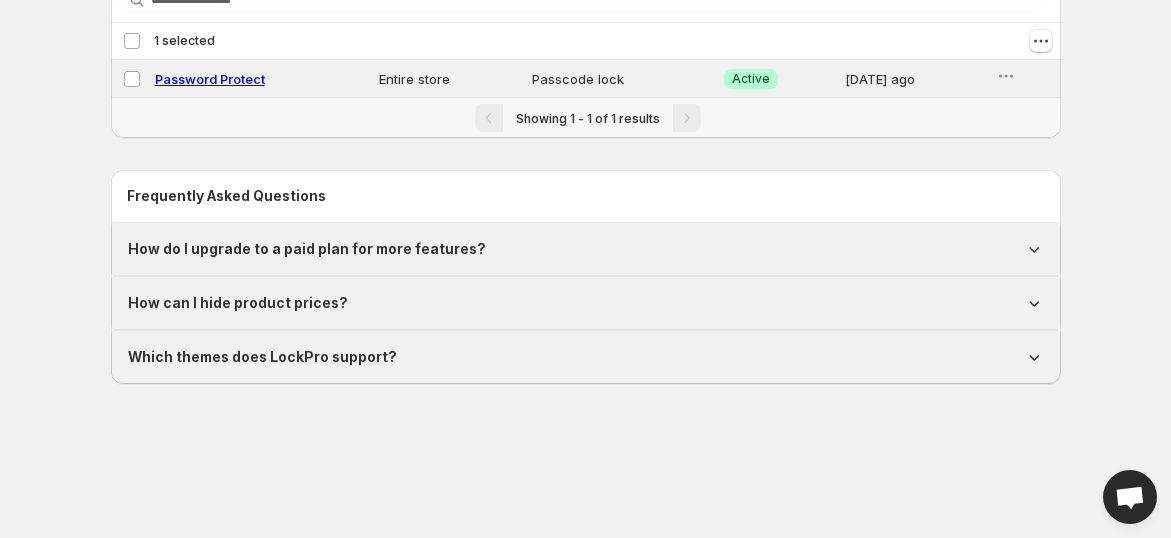 scroll, scrollTop: 0, scrollLeft: 0, axis: both 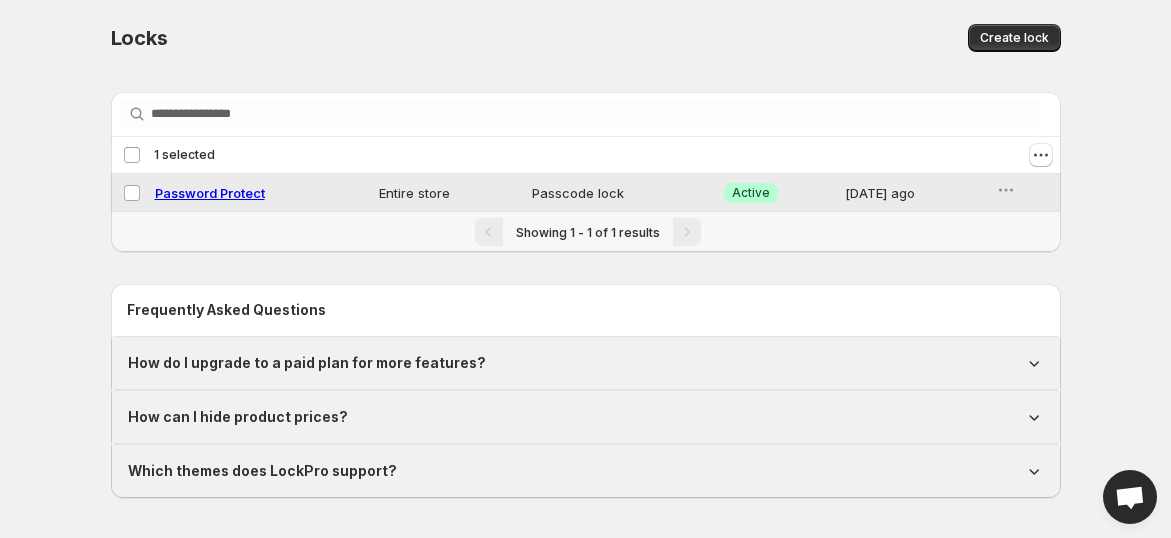 click on "Password Protect" at bounding box center [210, 193] 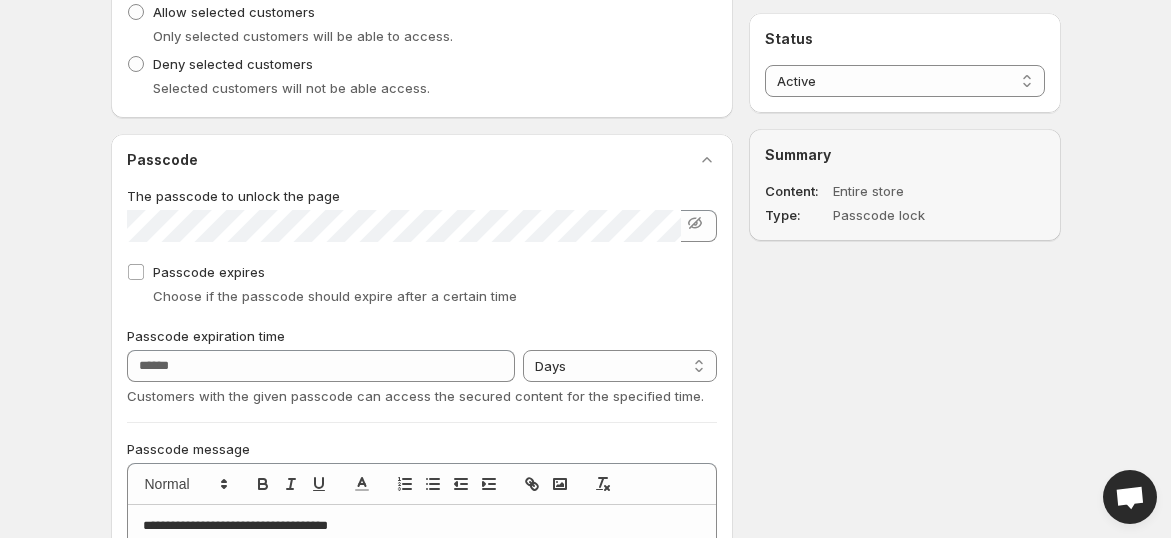 scroll, scrollTop: 1111, scrollLeft: 0, axis: vertical 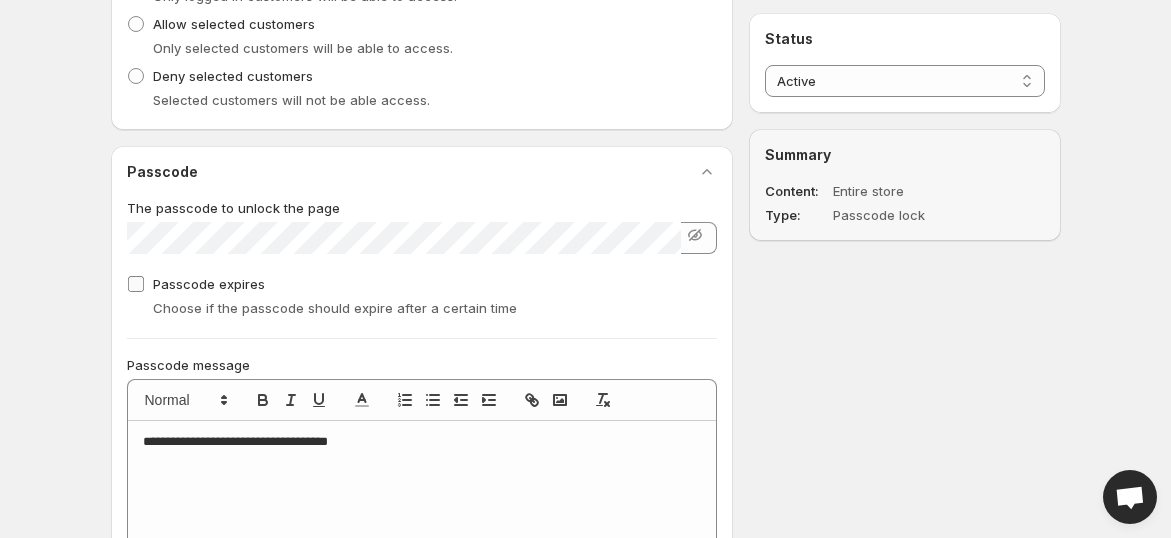 select on "****" 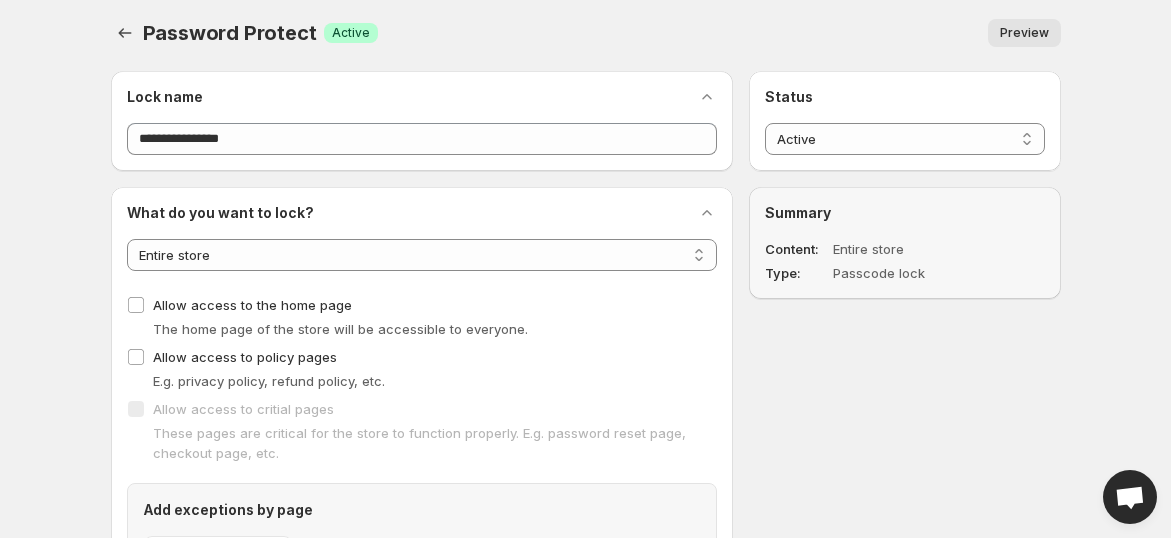 scroll, scrollTop: 0, scrollLeft: 0, axis: both 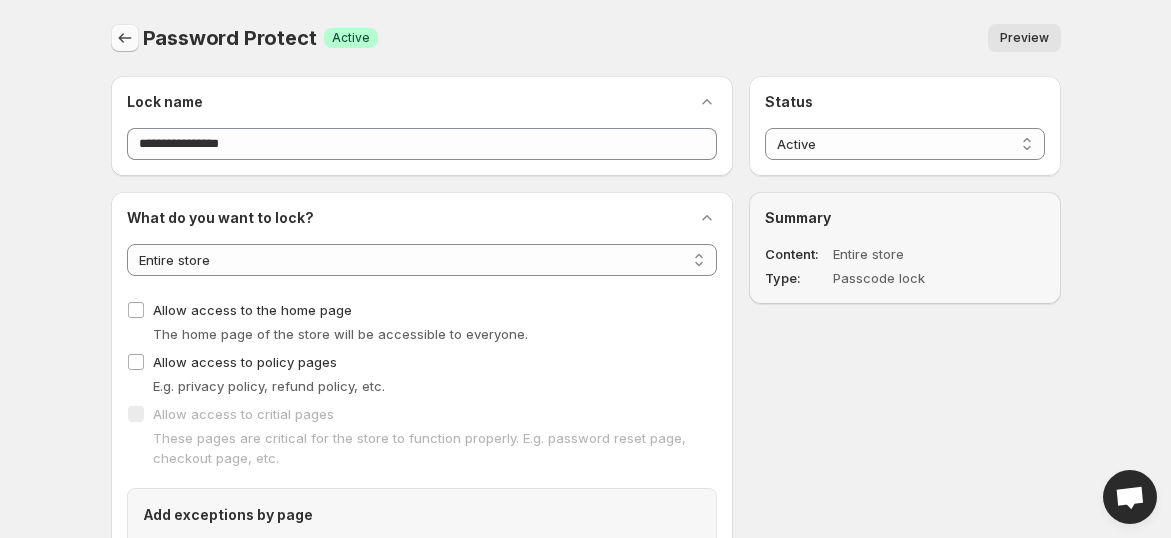 click 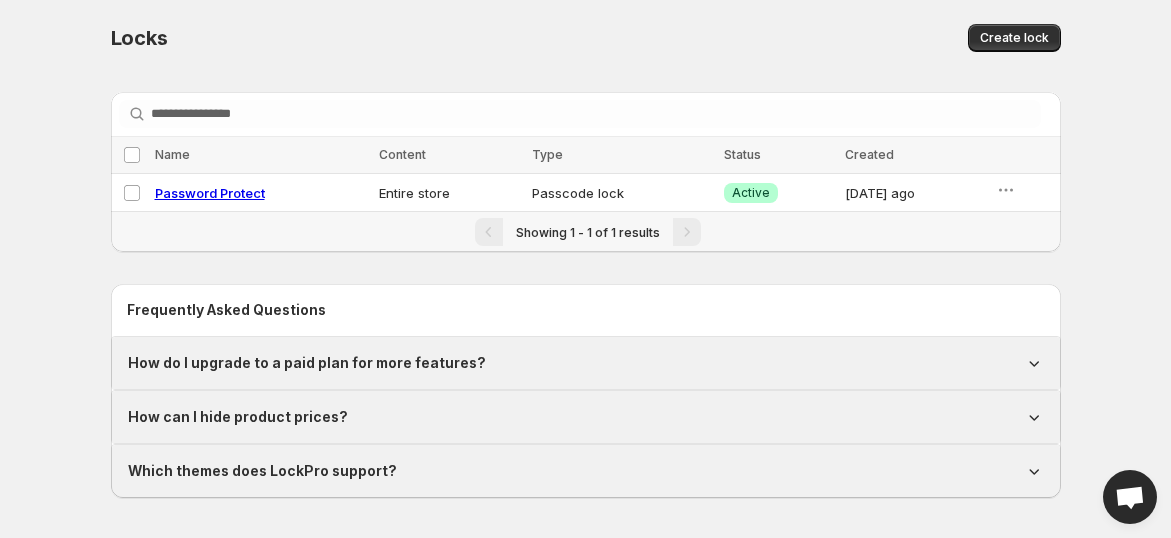 click at bounding box center (1130, 499) 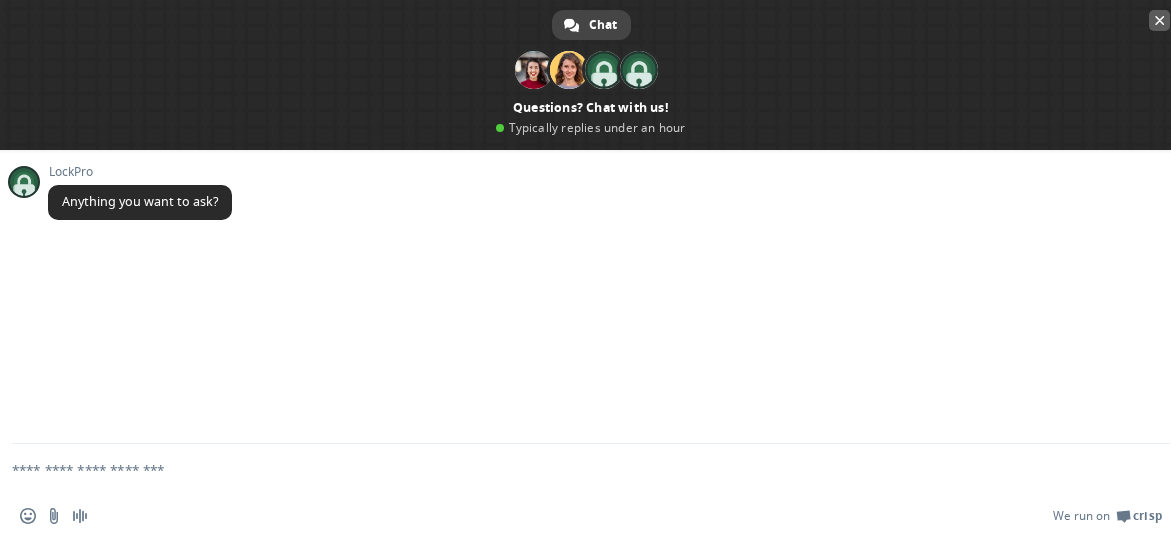 click at bounding box center (1160, 20) 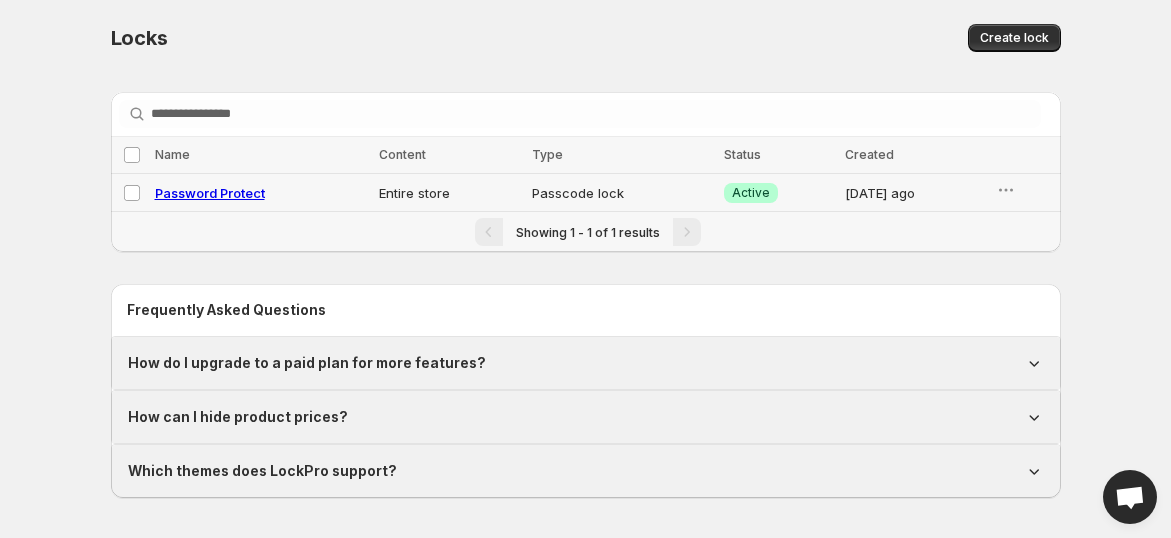 click on "Password Protect" at bounding box center (210, 193) 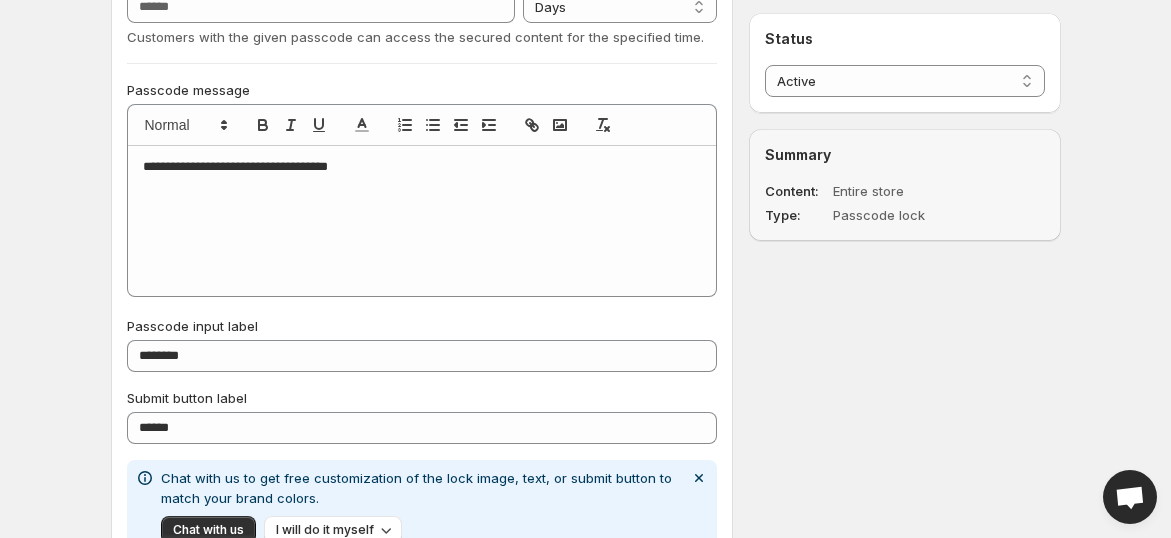 scroll, scrollTop: 0, scrollLeft: 0, axis: both 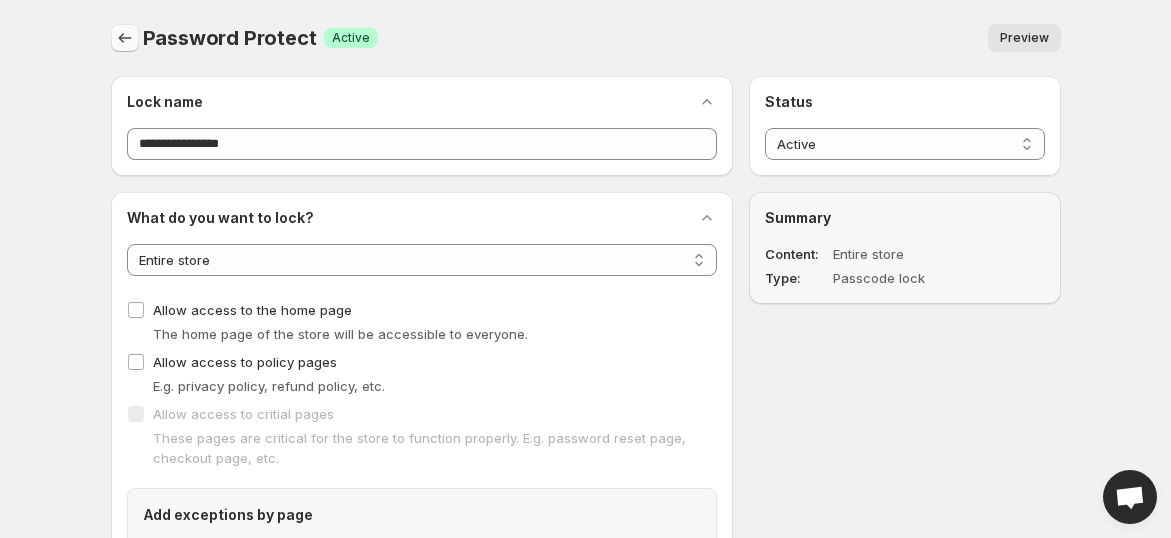 click 